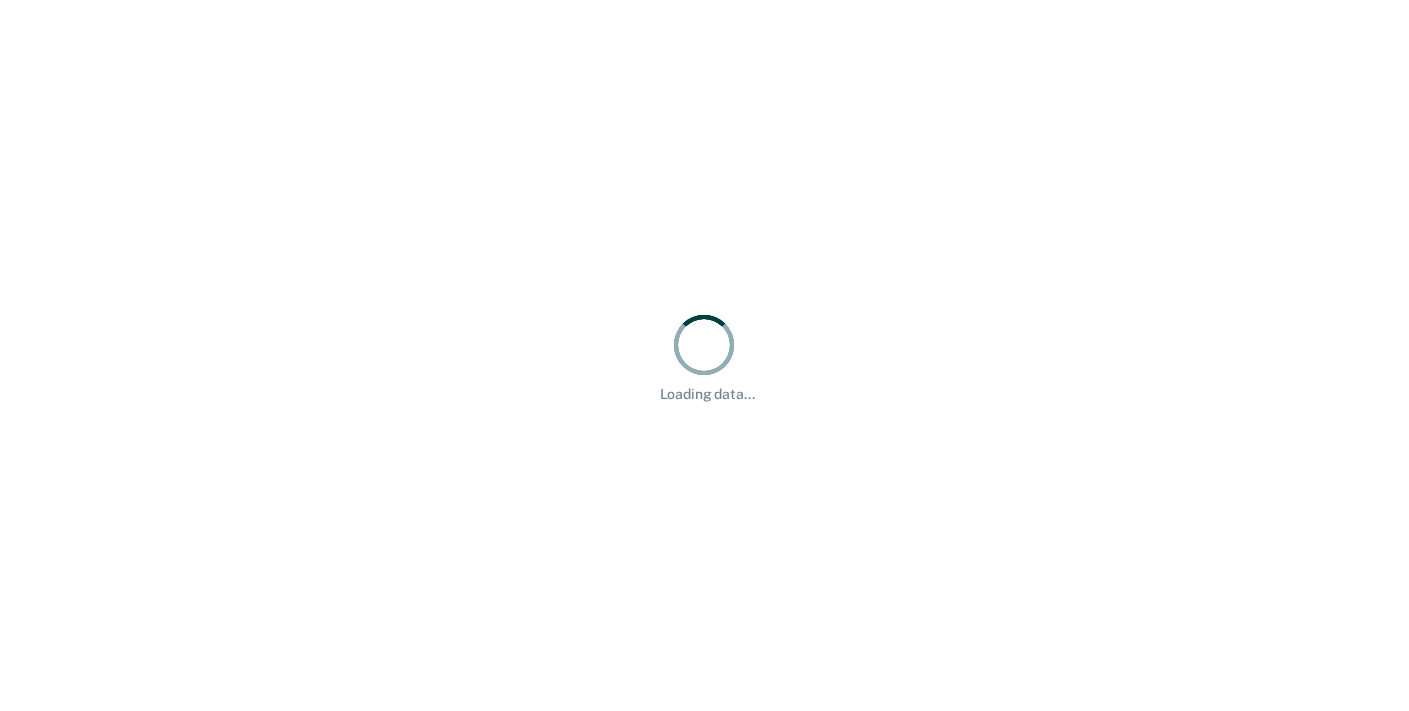 scroll, scrollTop: 0, scrollLeft: 0, axis: both 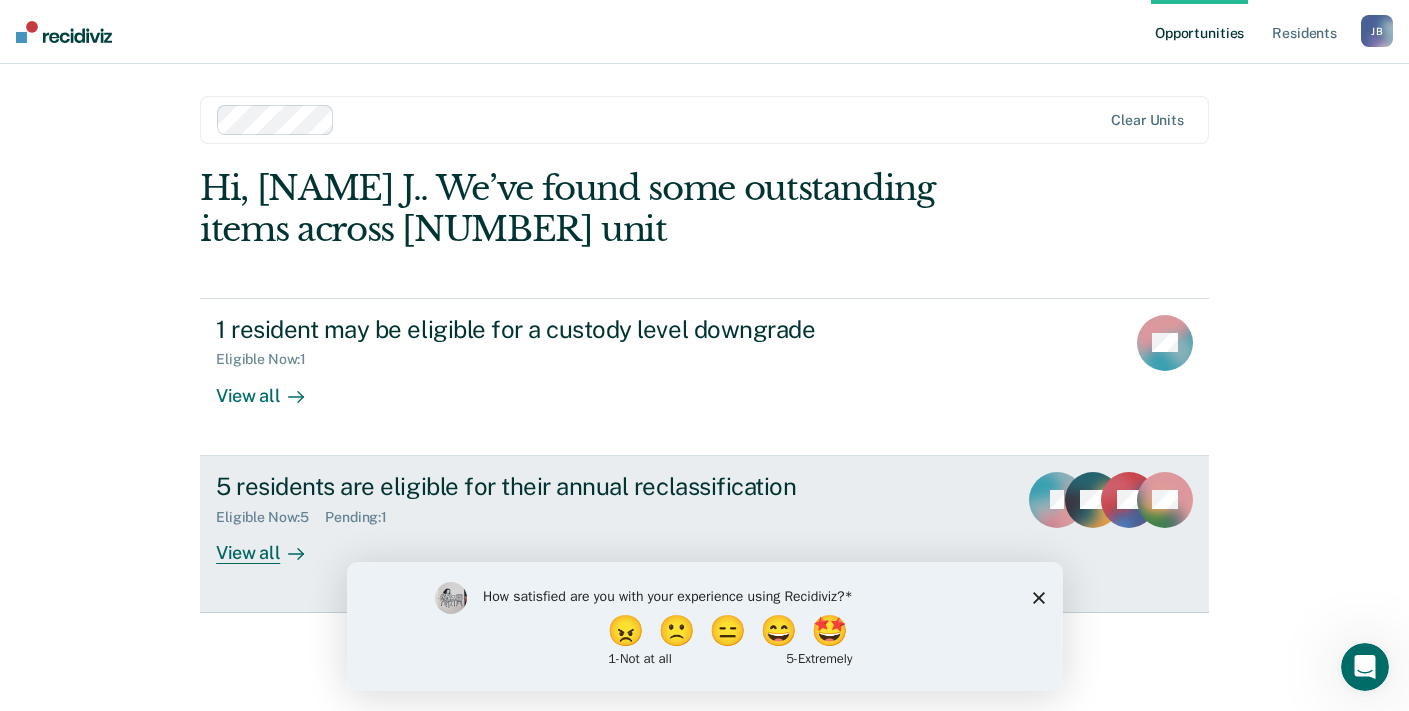 click on "View all" at bounding box center [272, 544] 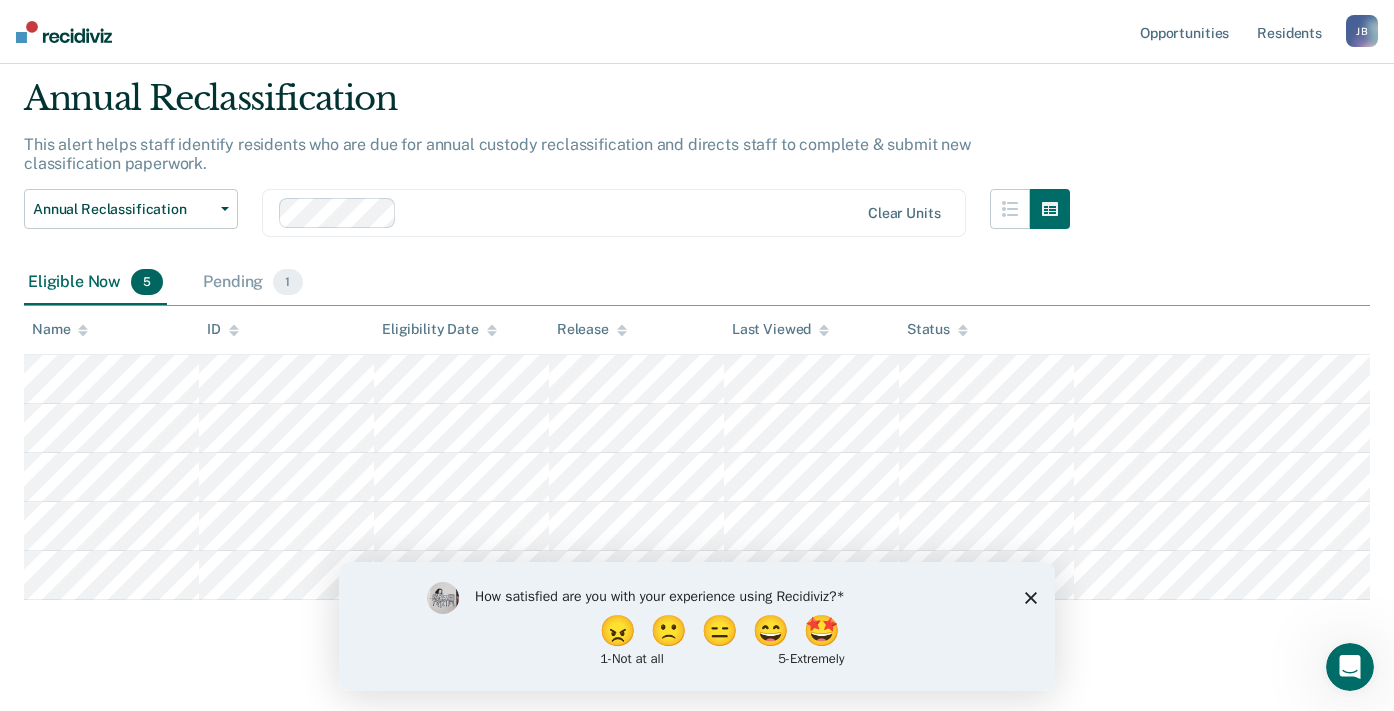 scroll, scrollTop: 93, scrollLeft: 0, axis: vertical 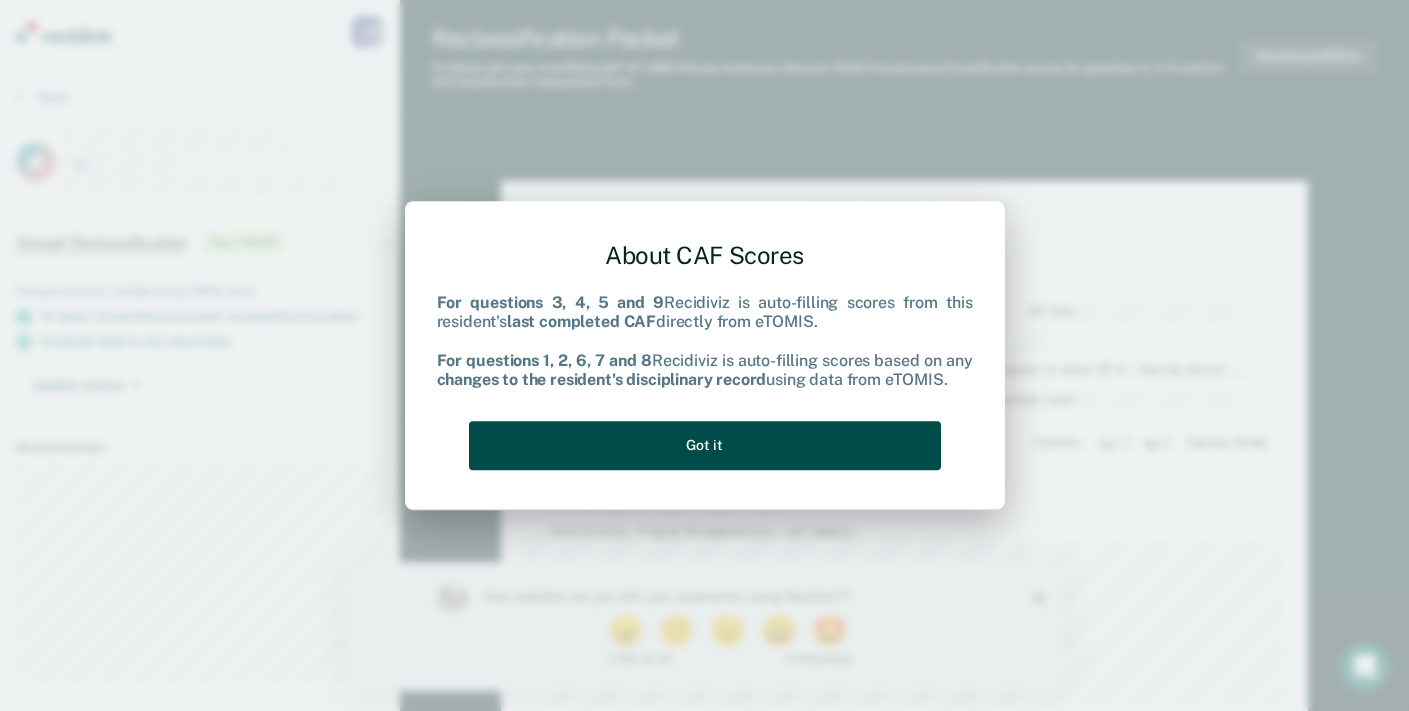 click on "Got it" at bounding box center (705, 445) 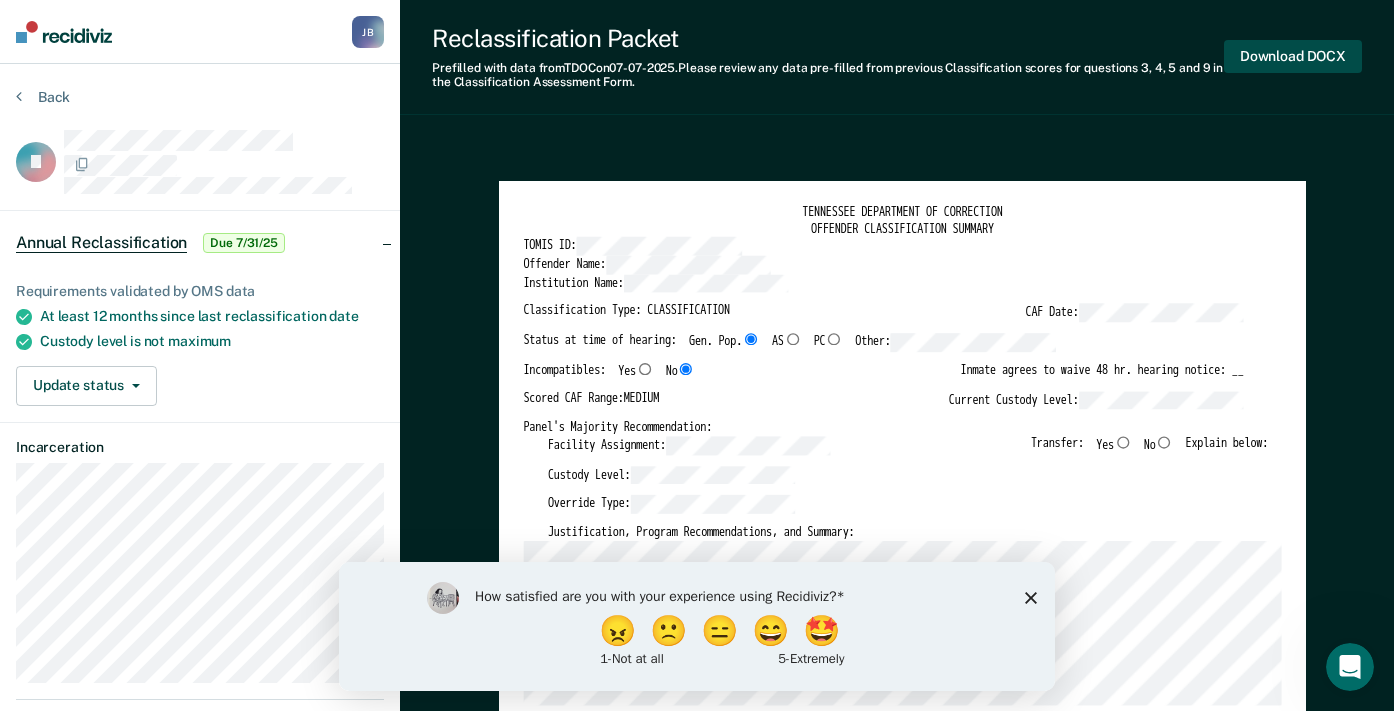 click on "Download DOCX" at bounding box center (1293, 56) 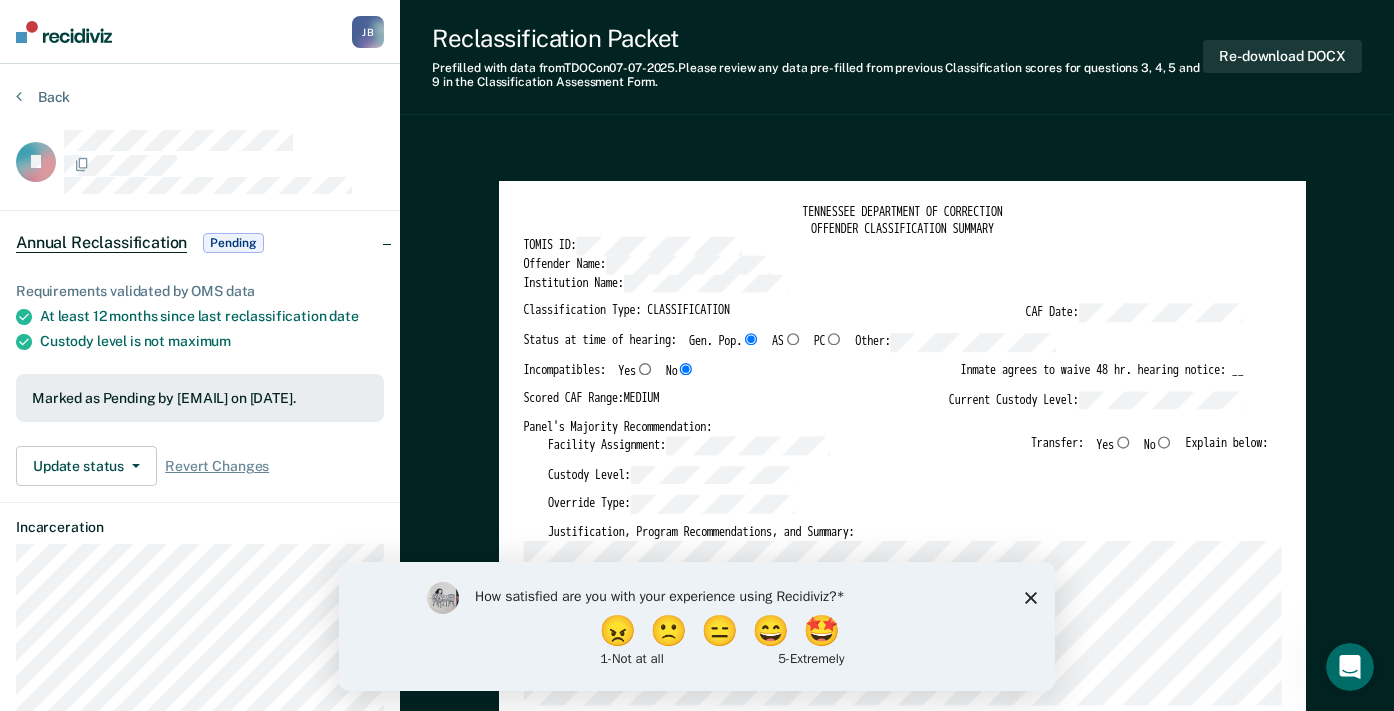 click on "TENNESSEE DEPARTMENT OF CORRECTION OFFENDER CLASSIFICATION SUMMARY TOMIS ID:  Offender Name:  Institution Name:  Classification Type: CLASSIFICATION CAF Date:  Status at time of hearing: Gen. Pop. AS PC Other:   Incompatibles: Yes No Inmate agrees to waive 48 hr. hearing notice: __ Scored CAF Range: MEDIUM Current Custody Level:  Panel's Majority Recommendation: Facility Assignment: Transfer: Yes No Explain below: Custody Level:  Override Type:  Justification, Program Recommendations, and Summary: Updated Photo Needed: Yes No Emergency contact updated: Yes No Date Updated:  Offender Signature: _______________________ Appeal: Yes No If Yes, provide appeal & copy to Inmate Panel Member Signatures: Date: ___________ Chairperson Treatment Member Security Member If panel member disagrees with majority recommend, state specific reasons: Approving Authority: Signature Date Approve ___ Deny ___ If denied, reasons include: TENNESSEE DEPARTMENT OF CORRECTION  CLASSIFICATION CUSTODY ASSESSMENT  INSTITUTION:   Name: None" at bounding box center [897, 2430] 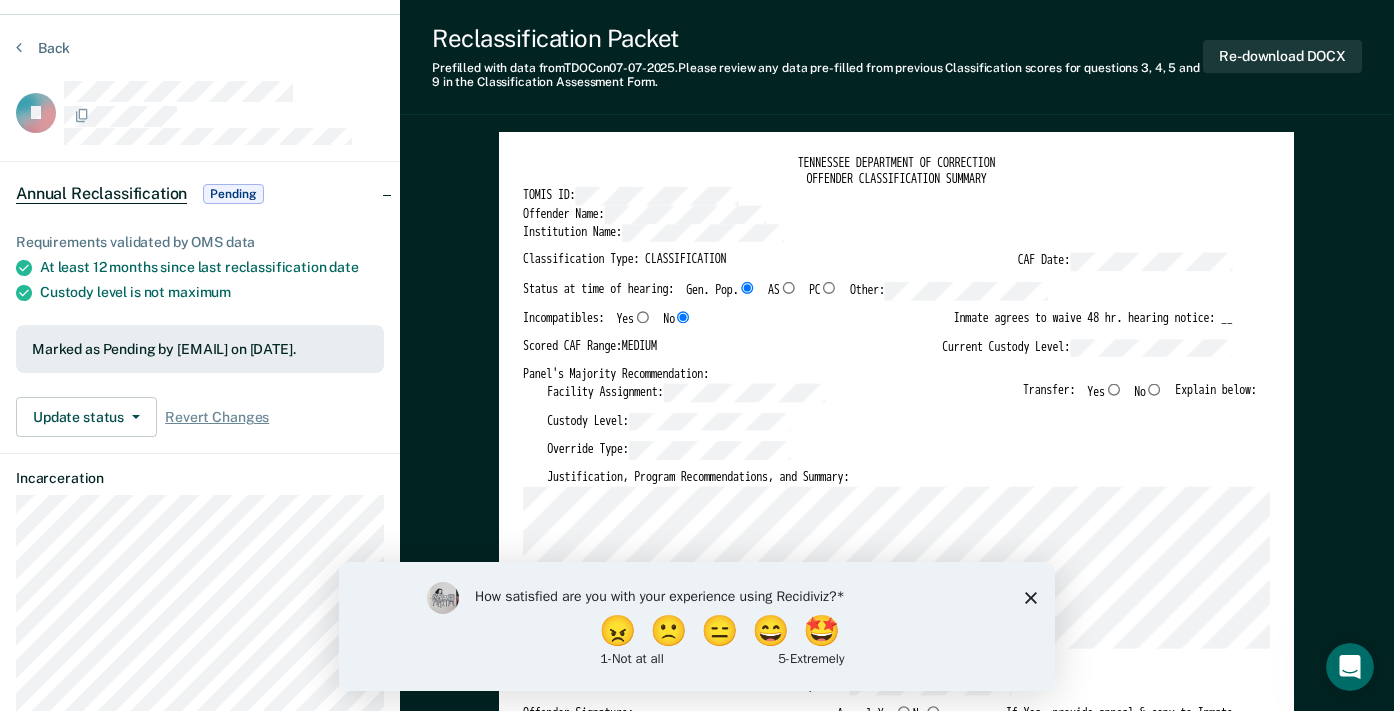 scroll, scrollTop: 0, scrollLeft: 0, axis: both 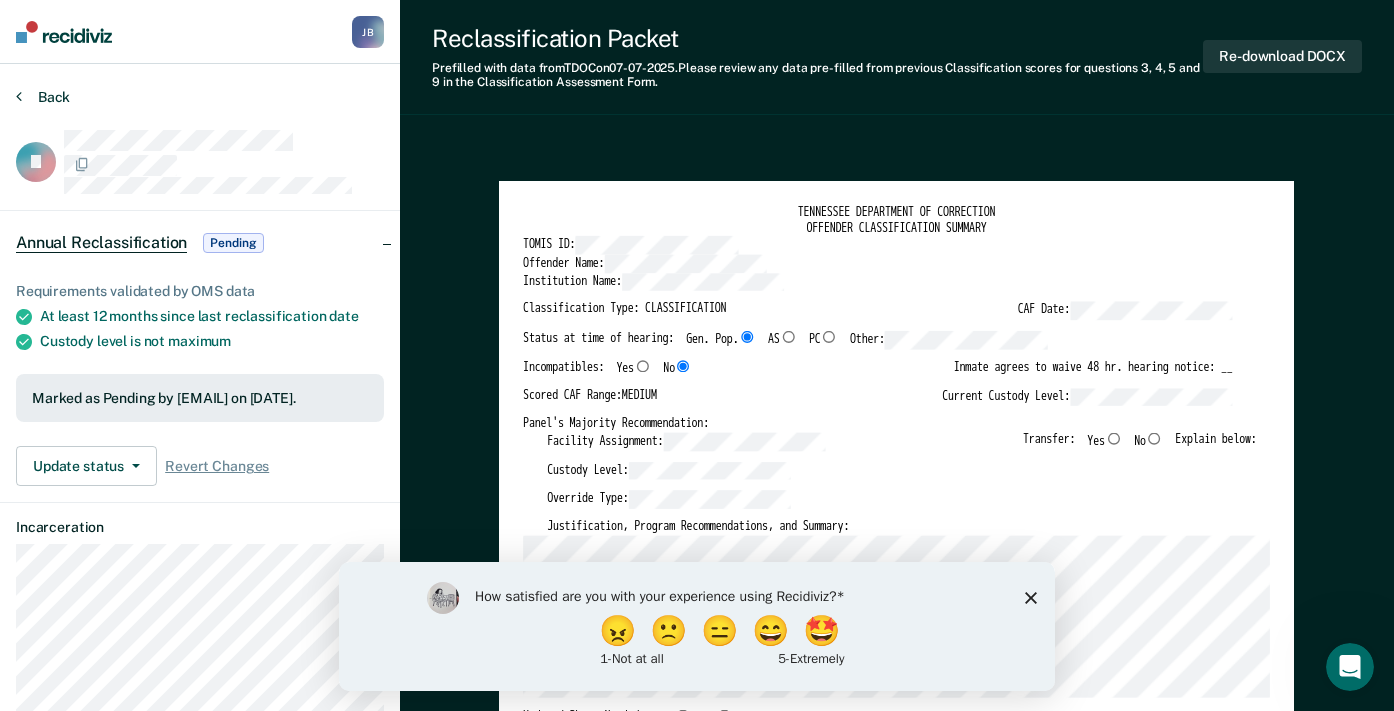 click at bounding box center (19, 96) 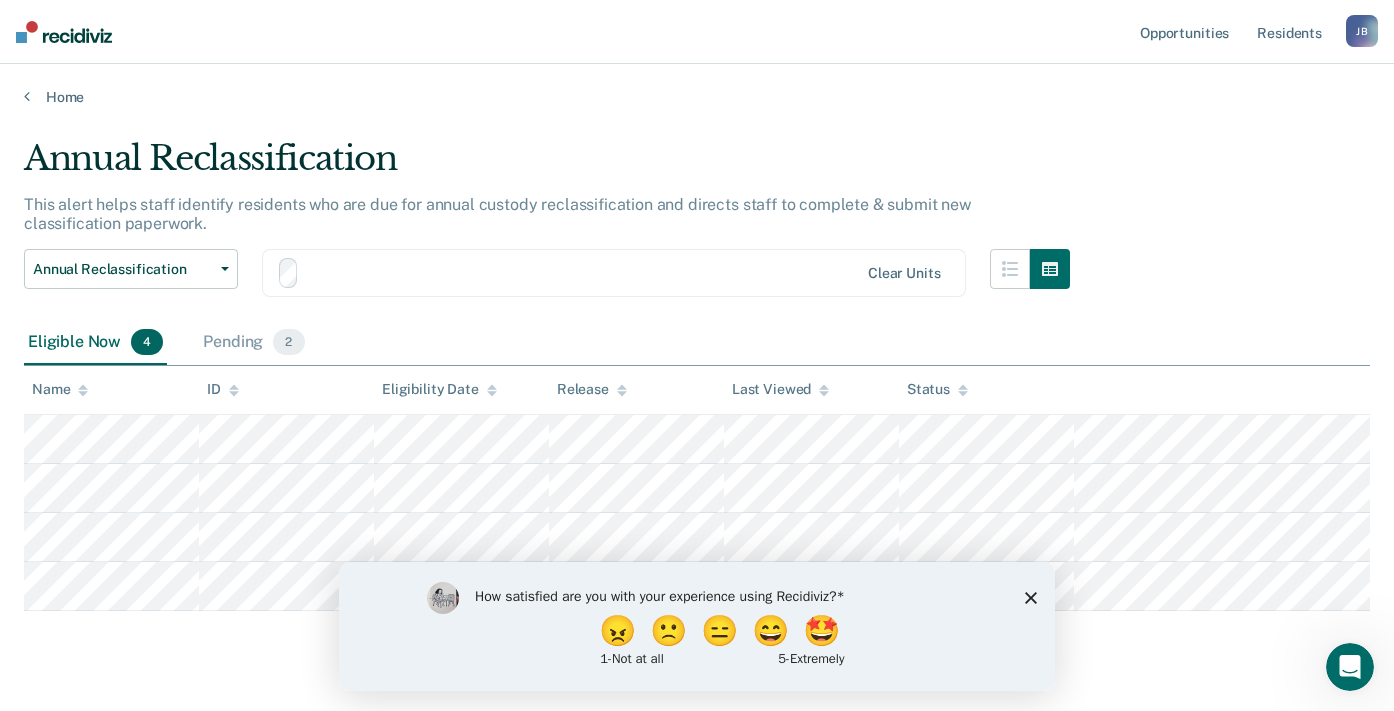 scroll, scrollTop: 44, scrollLeft: 0, axis: vertical 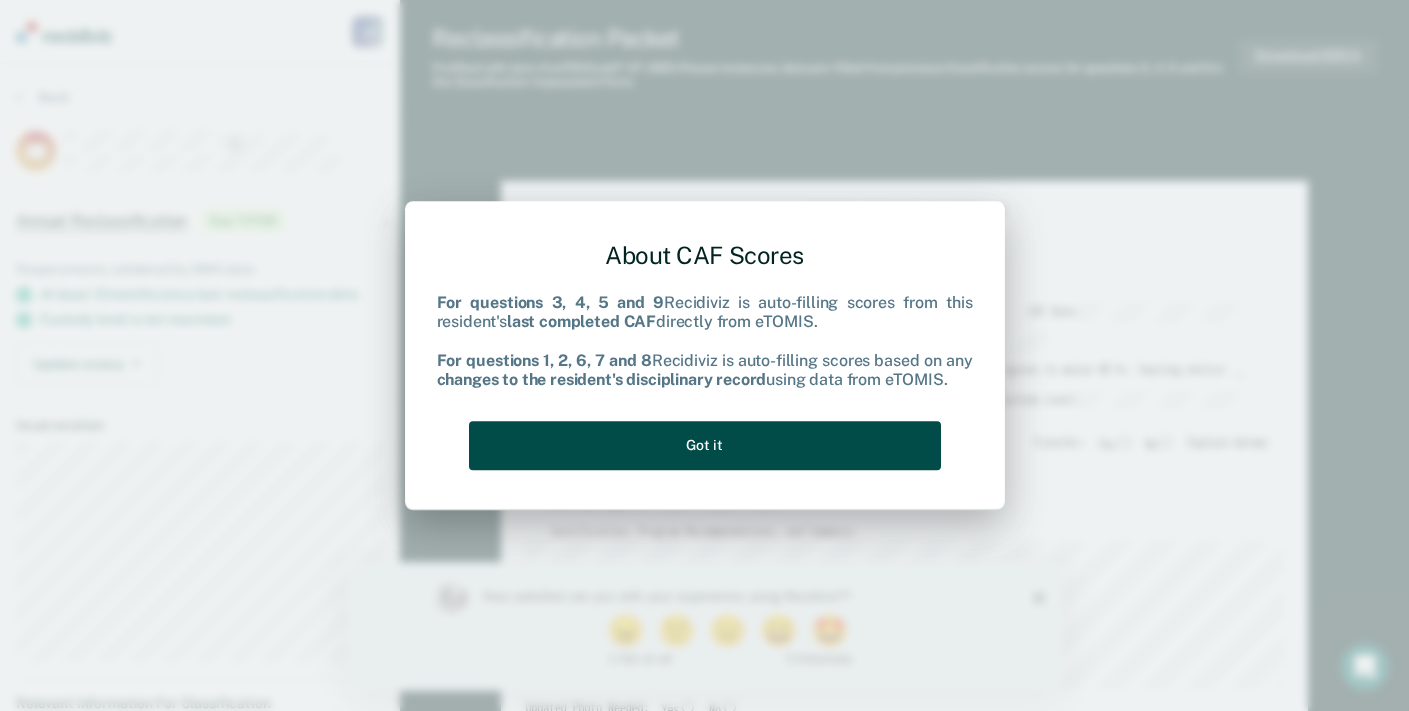 click on "Got it" at bounding box center (705, 445) 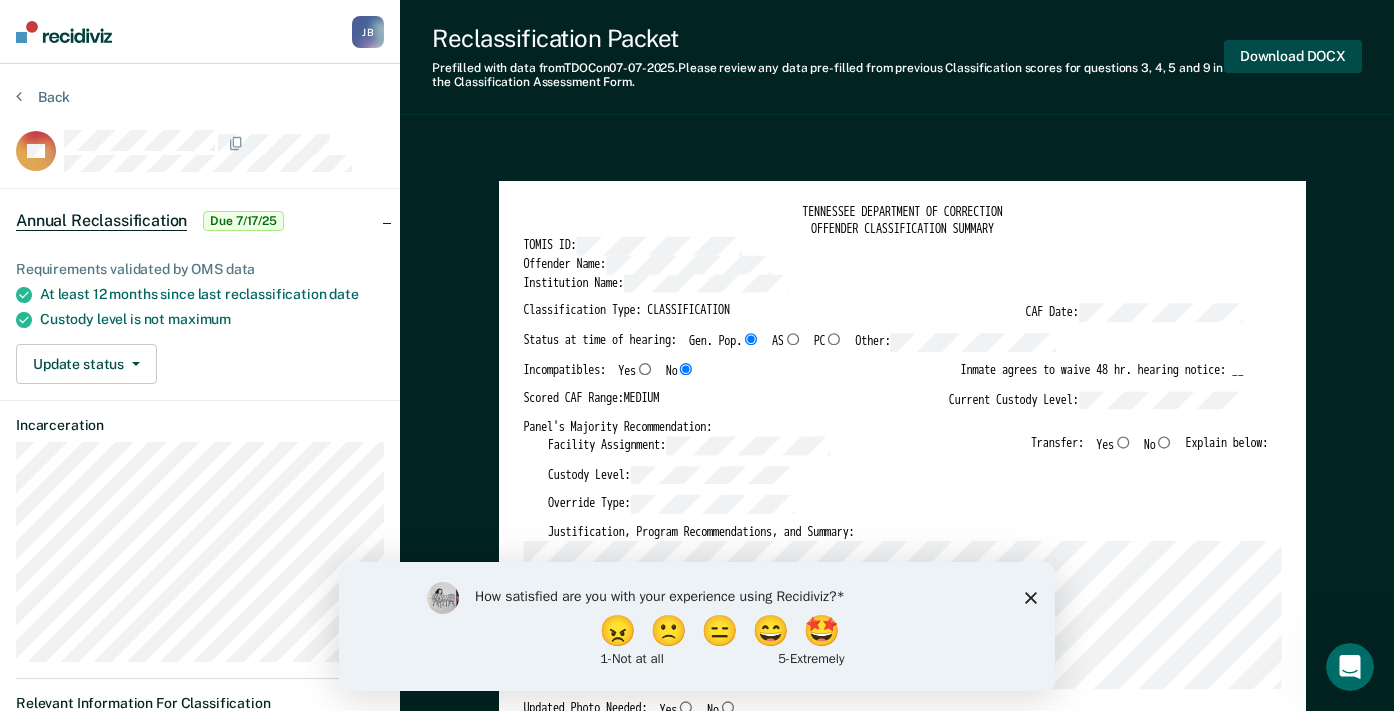 click on "Download DOCX" at bounding box center [1293, 56] 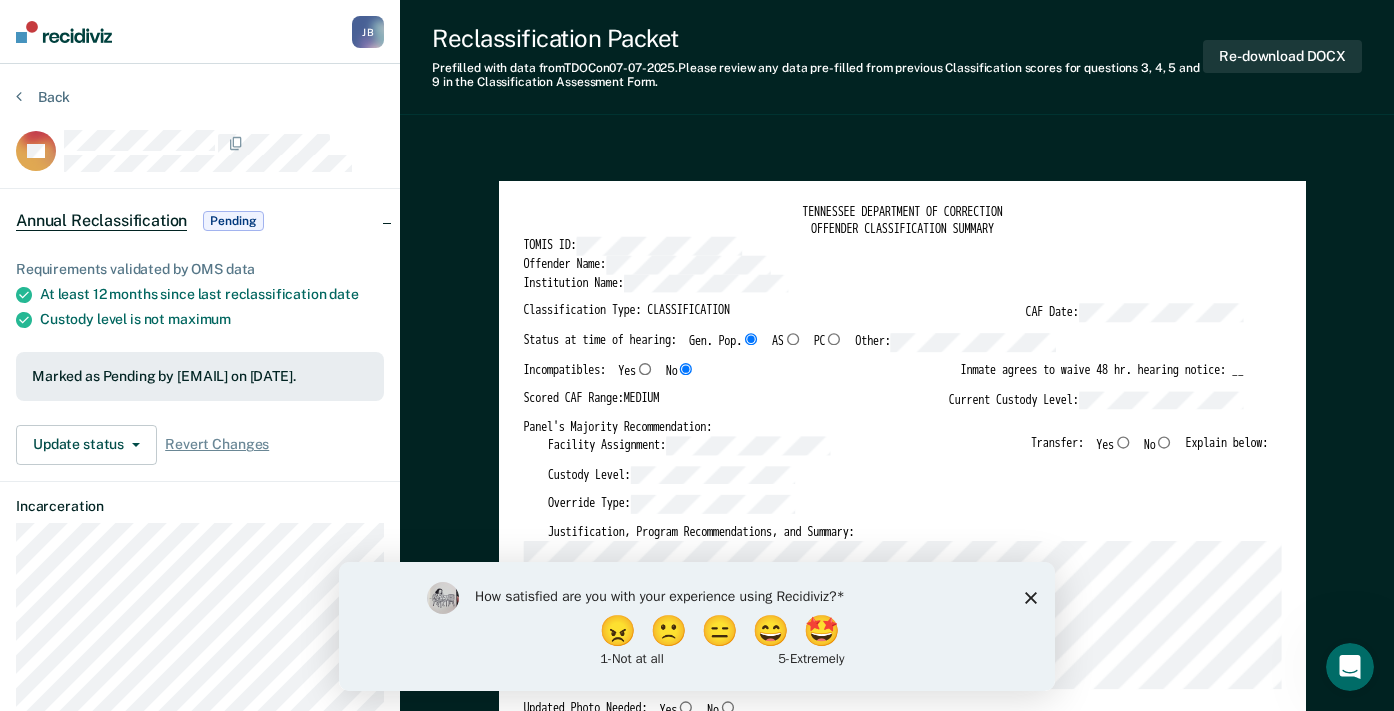 click on "TENNESSEE DEPARTMENT OF CORRECTION OFFENDER CLASSIFICATION SUMMARY TOMIS ID:  Offender Name:  Institution Name:  Classification Type: CLASSIFICATION CAF Date:  Status at time of hearing: Gen. Pop. AS PC Other:   Incompatibles: Yes No Inmate agrees to waive 48 hr. hearing notice: __ Scored CAF Range: MEDIUM Current Custody Level:  Panel's Majority Recommendation: Facility Assignment: Transfer: Yes No Explain below: Custody Level:  Override Type:  Justification, Program Recommendations, and Summary: Updated Photo Needed: Yes No Emergency contact updated: Yes No Date Updated:  Offender Signature: _______________________ Appeal: Yes No If Yes, provide appeal & copy to Inmate Panel Member Signatures: Date: ___________ Chairperson Treatment Member Security Member If panel member disagrees with majority recommend, state specific reasons: Approving Authority: Signature Date Approve ___ Deny ___ If denied, reasons include: TENNESSEE DEPARTMENT OF CORRECTION  CLASSIFICATION CUSTODY ASSESSMENT  INSTITUTION:   Name: None" at bounding box center (897, 2446) 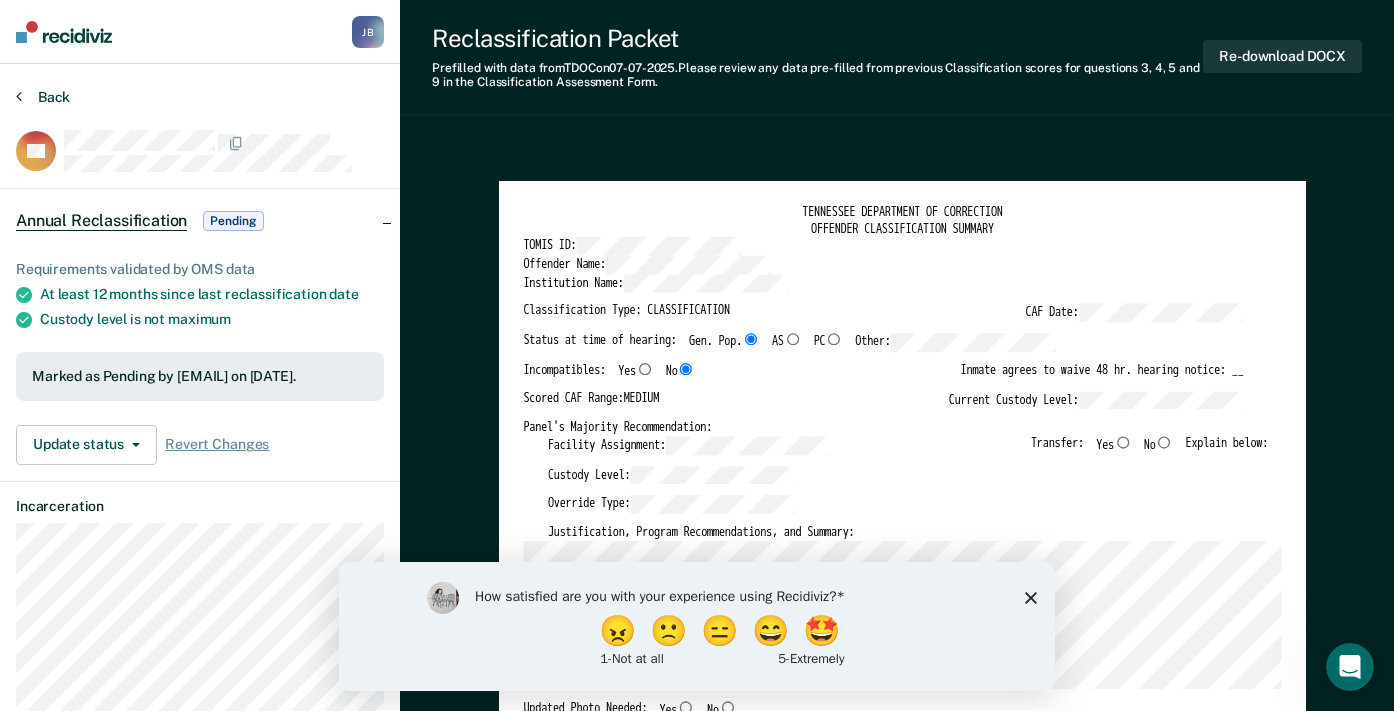 click on "Back" at bounding box center (43, 97) 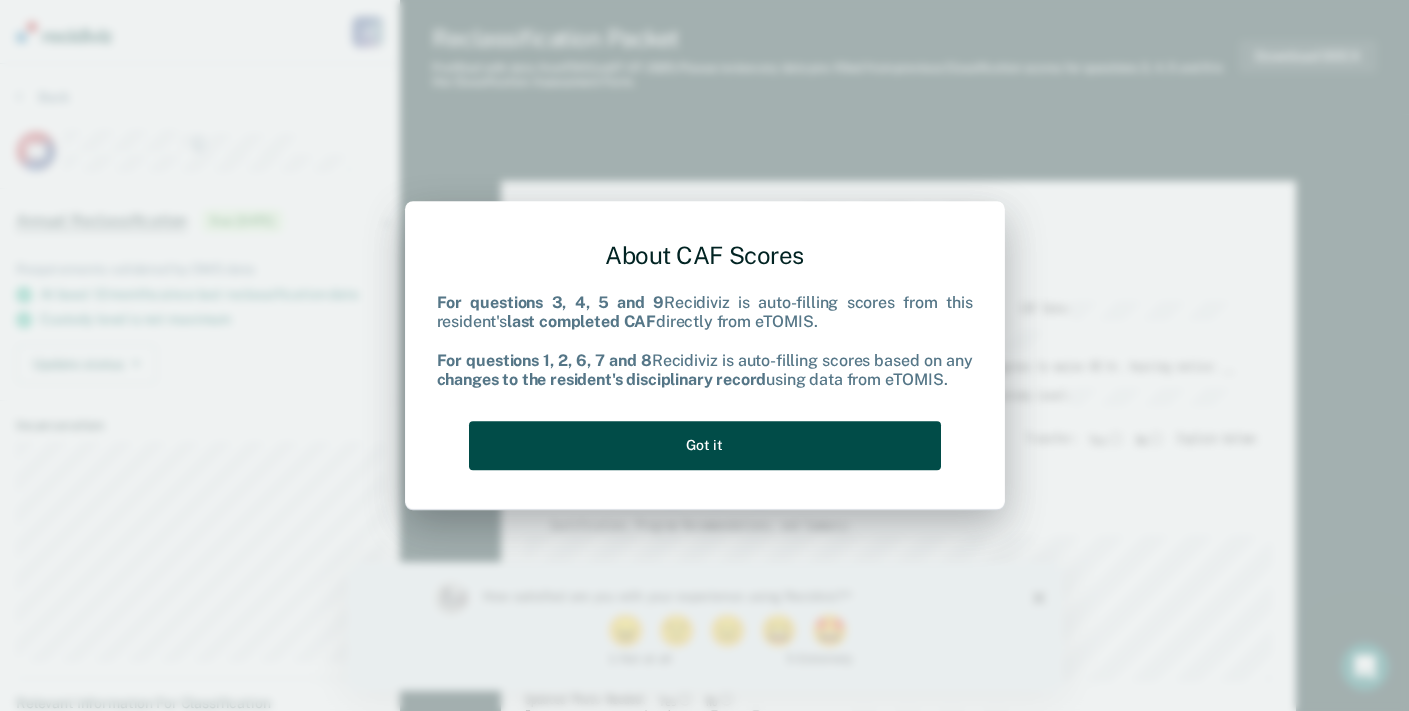 click on "Got it" at bounding box center [705, 445] 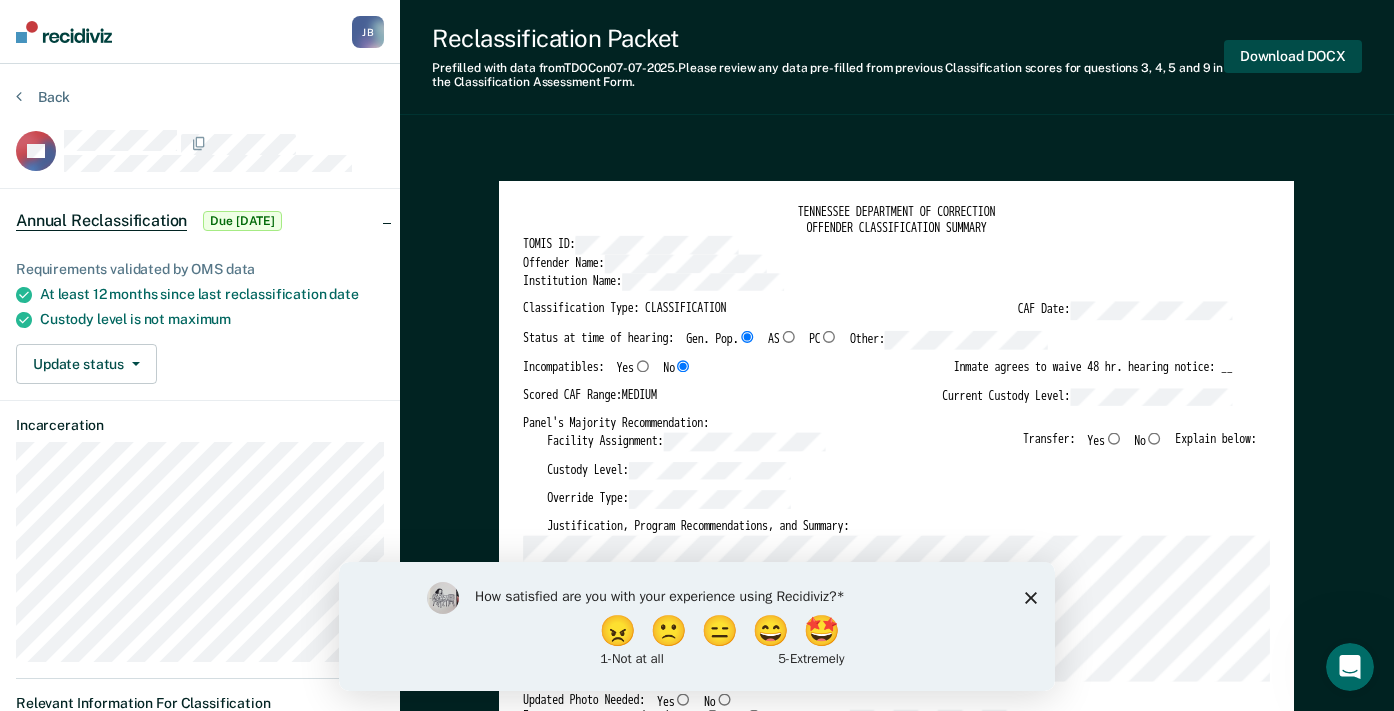 click on "Download DOCX" at bounding box center [1293, 56] 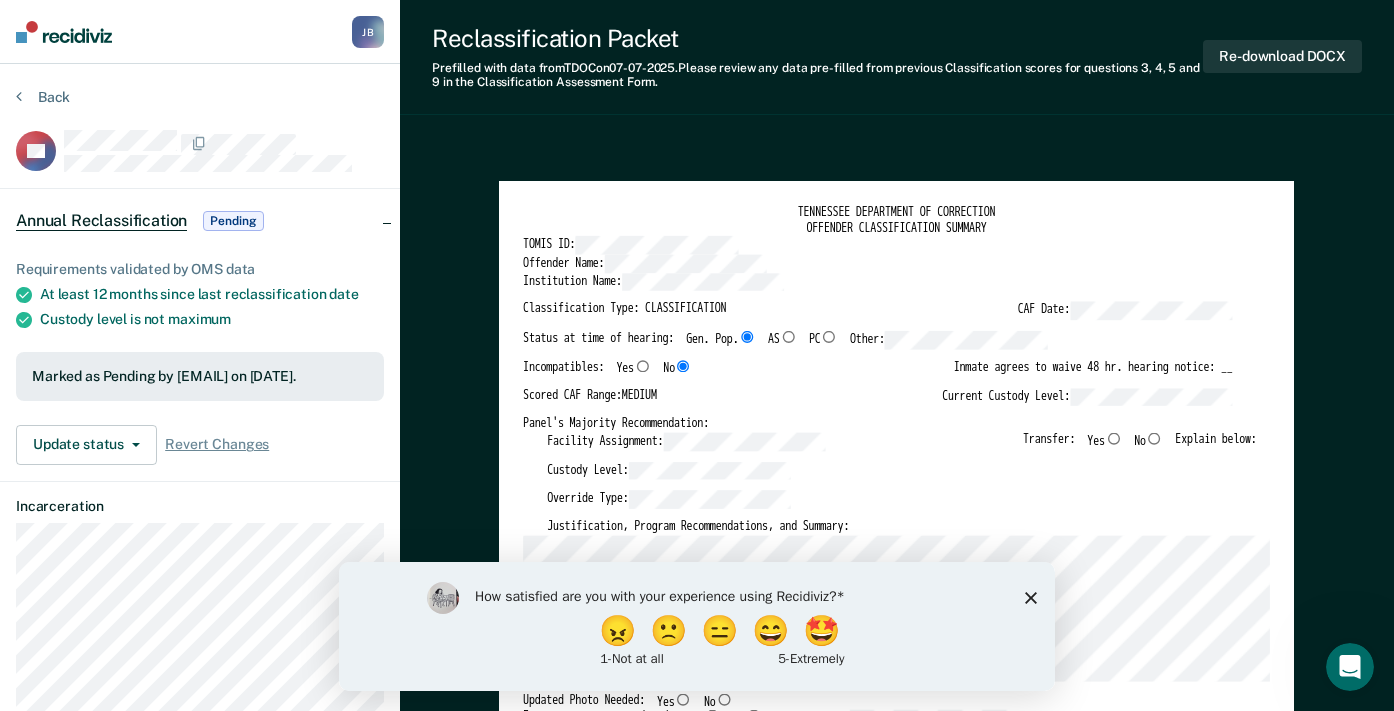 drag, startPoint x: 1343, startPoint y: 189, endPoint x: 1320, endPoint y: 180, distance: 24.698177 